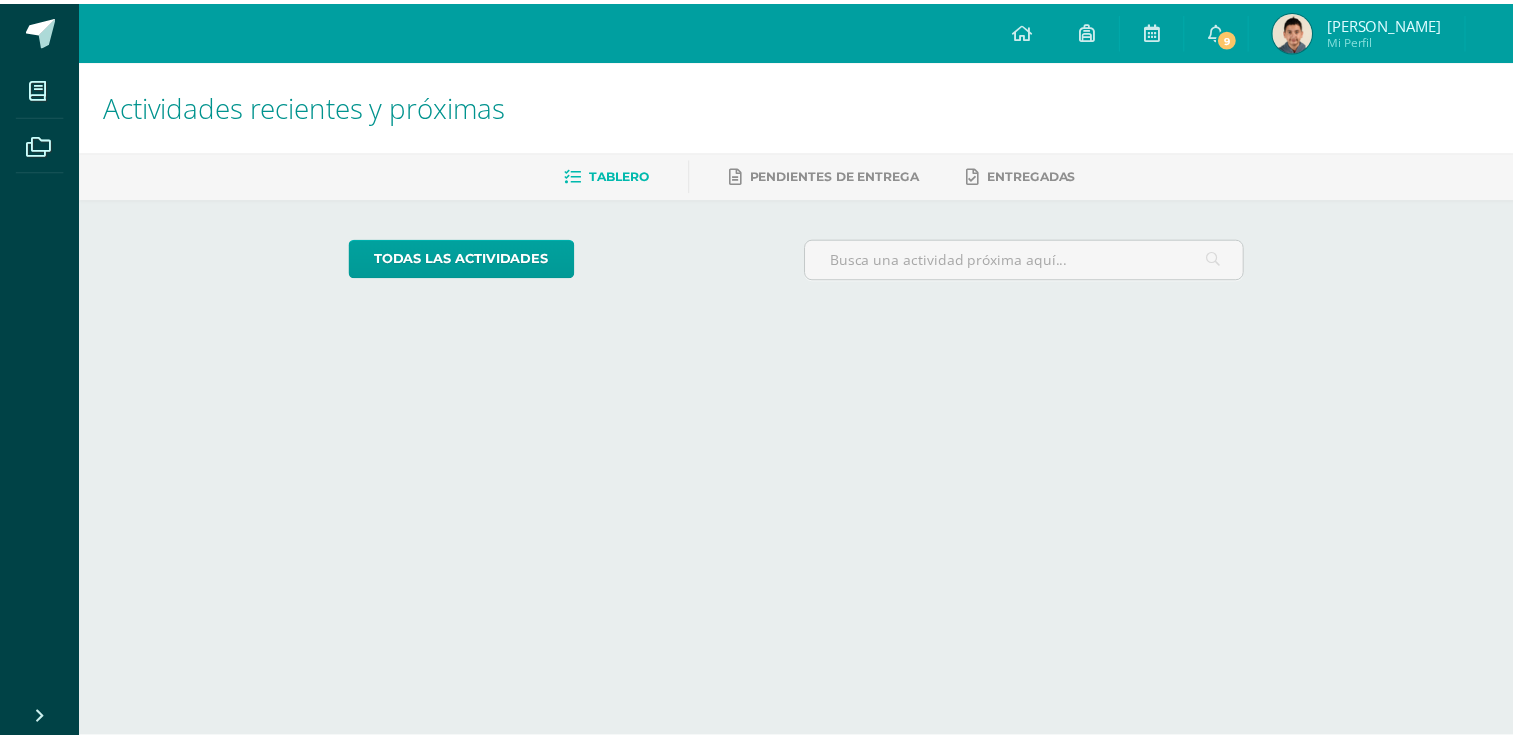 scroll, scrollTop: 0, scrollLeft: 0, axis: both 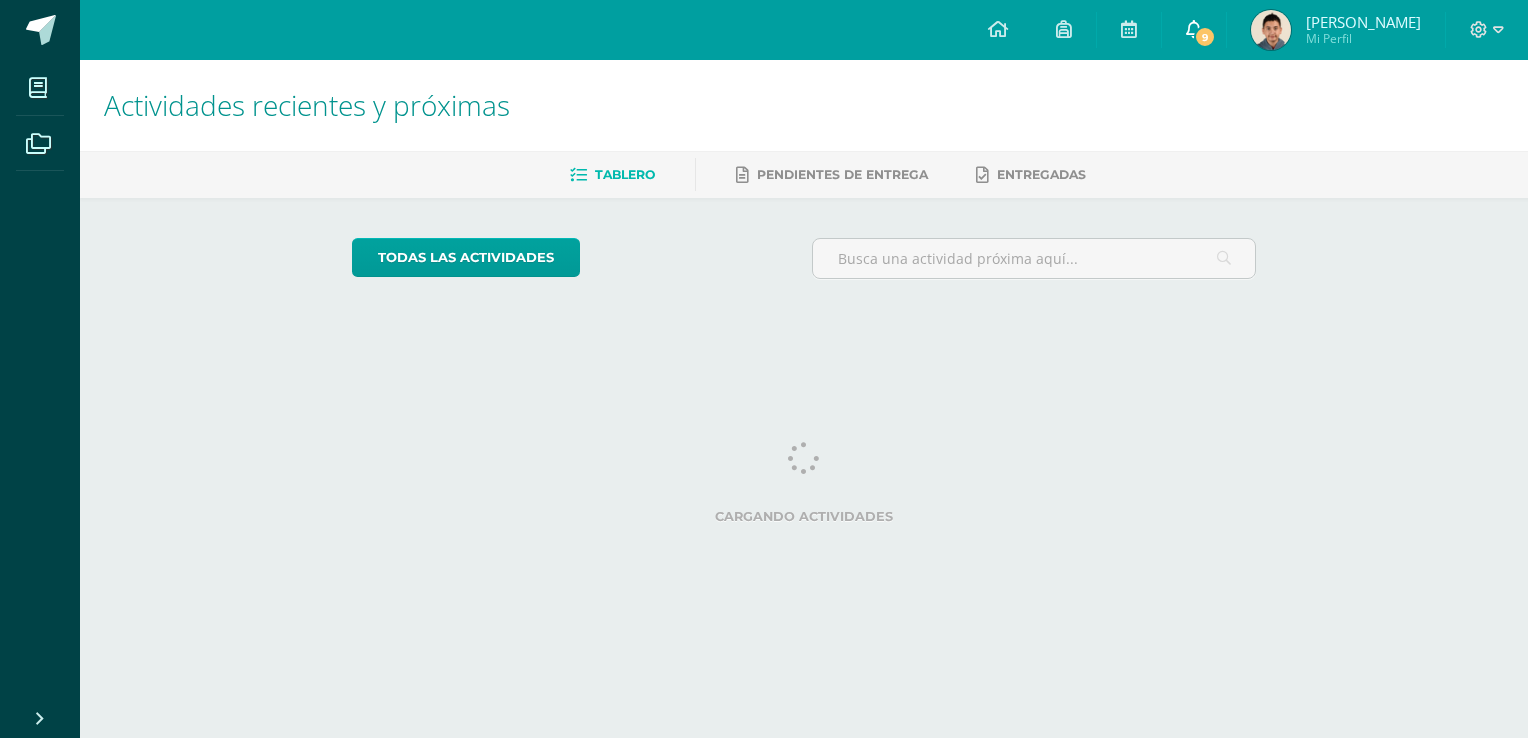 click on "9" at bounding box center (1205, 37) 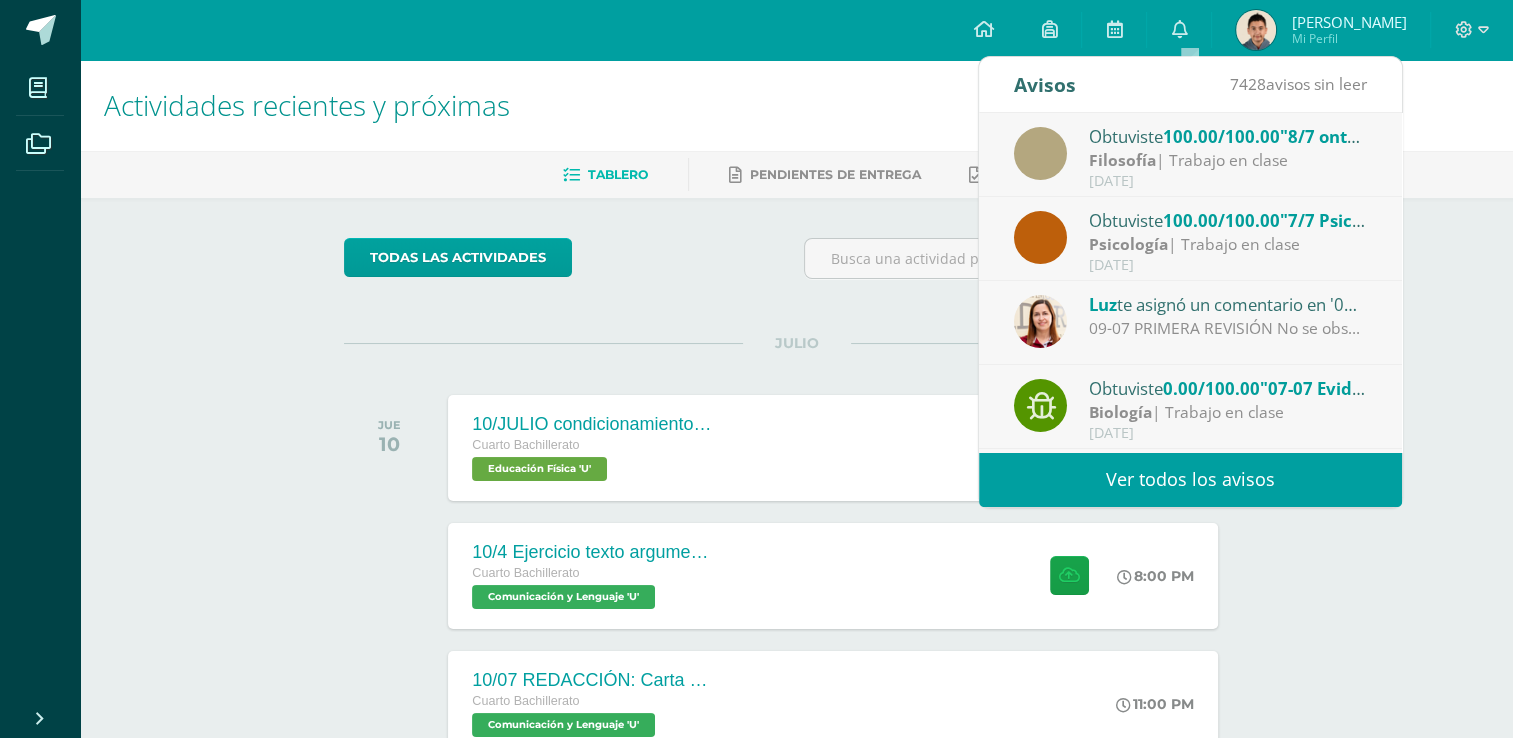 click on "Biología
| Trabajo en clase" at bounding box center [1228, 412] 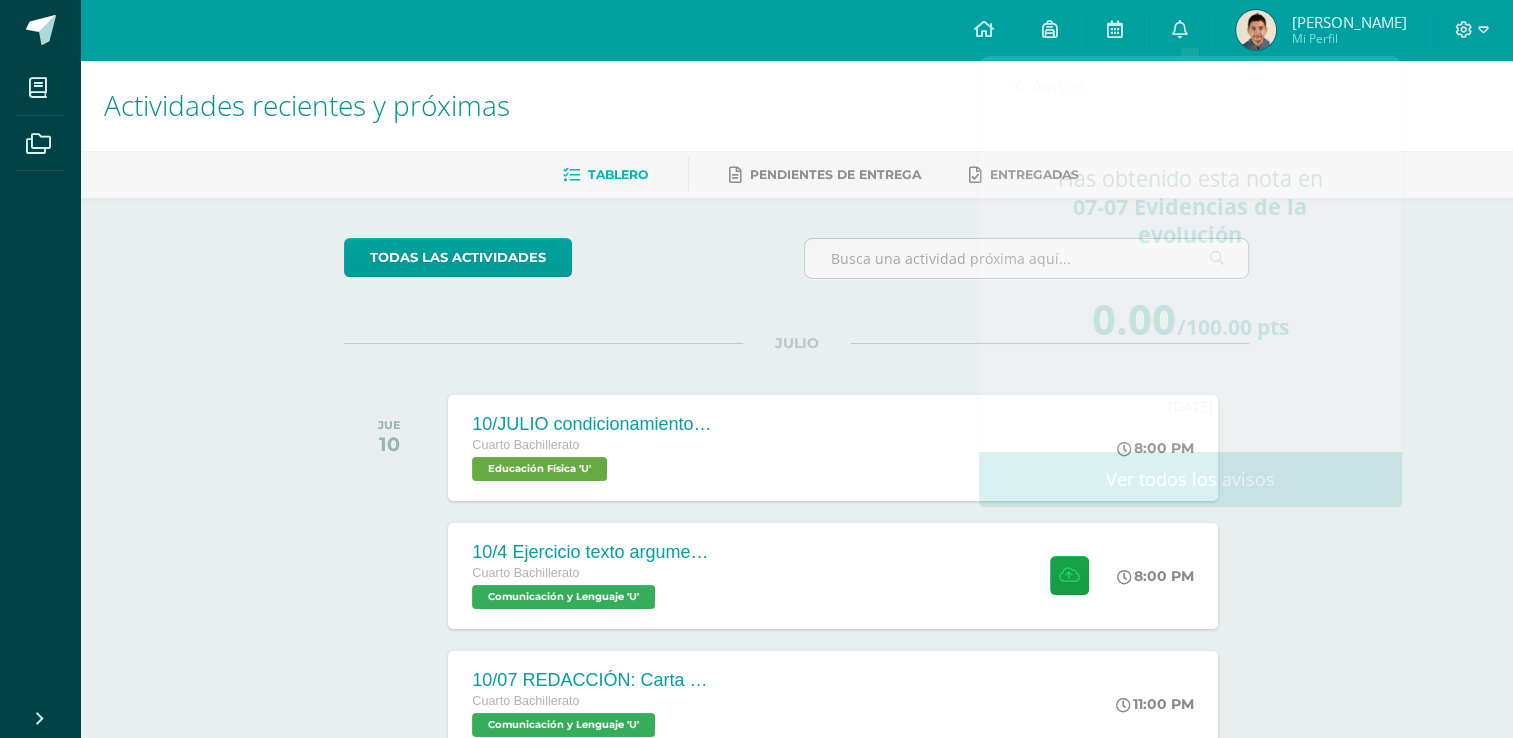 click on "Actividades recientes y próximas
Tablero
Pendientes de entrega
Entregadas
todas las Actividades
No tienes actividades
Échale un vistazo a los demás períodos o  sal y disfruta del sol
JULIO
JUE
10
10/JULIO condicionamiento físico. Trabajo de cuerda
Cuarto Bachillerato
Educación Física 'U'" at bounding box center [796, 663] 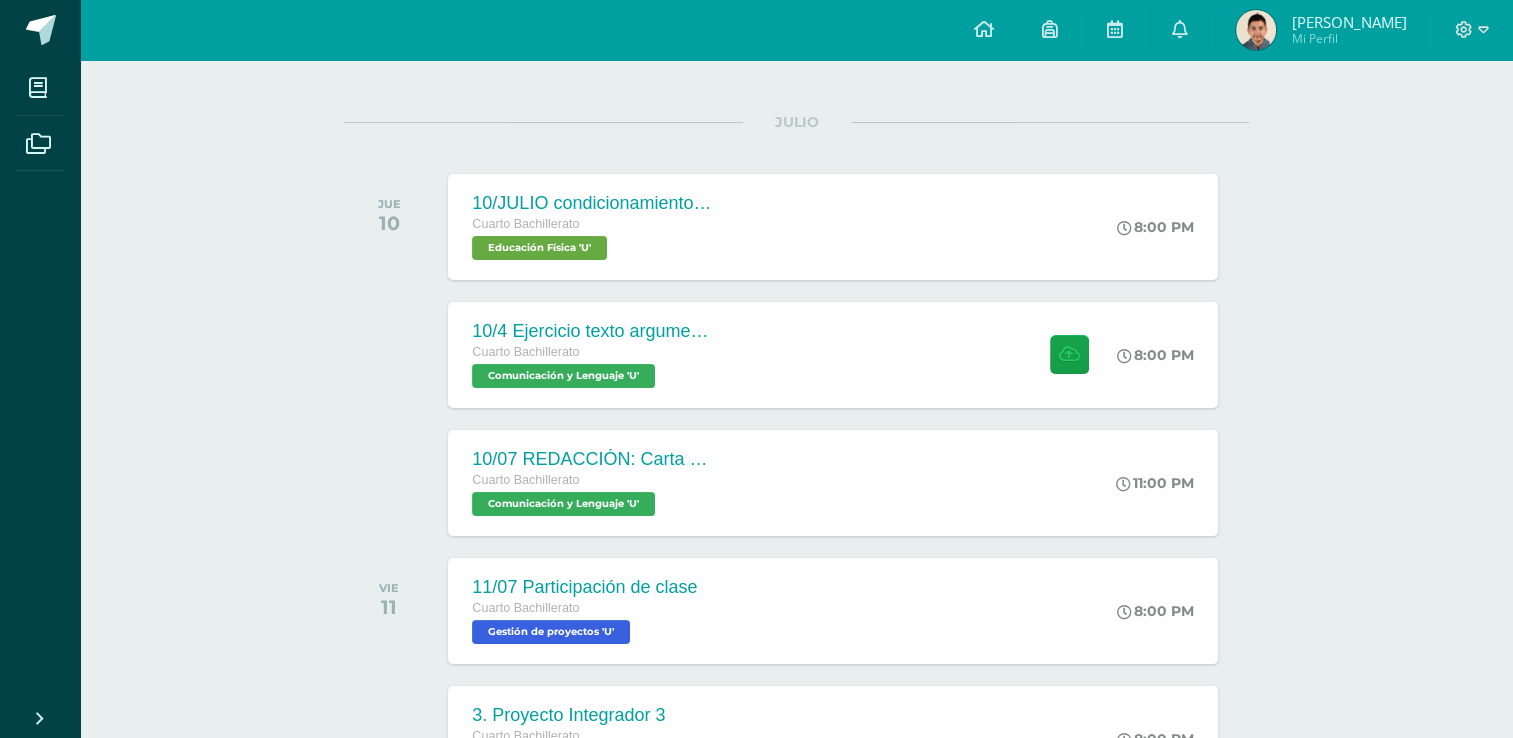 scroll, scrollTop: 223, scrollLeft: 0, axis: vertical 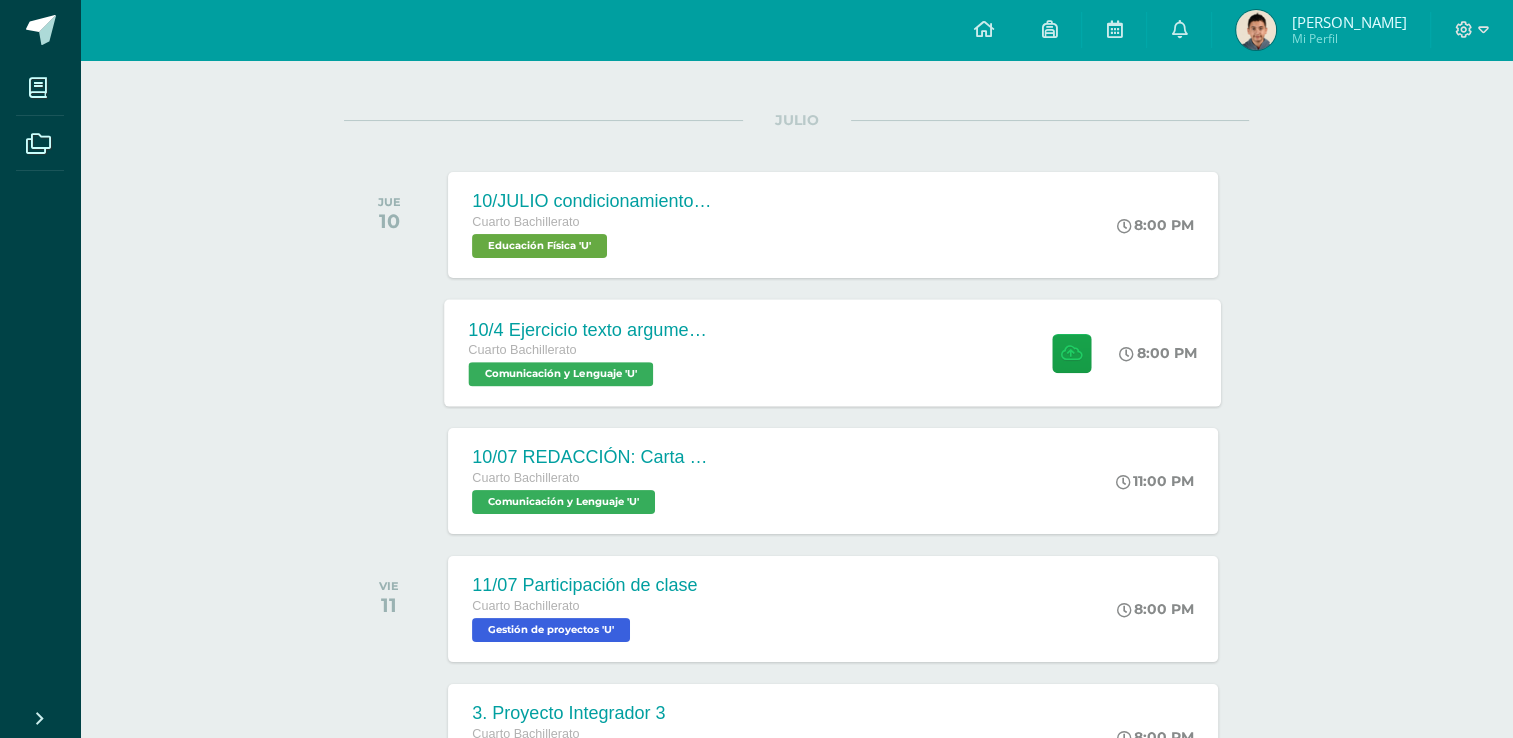 click on "10/4 Ejercicio texto argumentativo
Cuarto Bachillerato
Comunicación y Lenguaje 'U'
8:00 PM
10/4 Ejercicio texto argumentativo
Comunicación y Lenguaje" at bounding box center [833, 352] 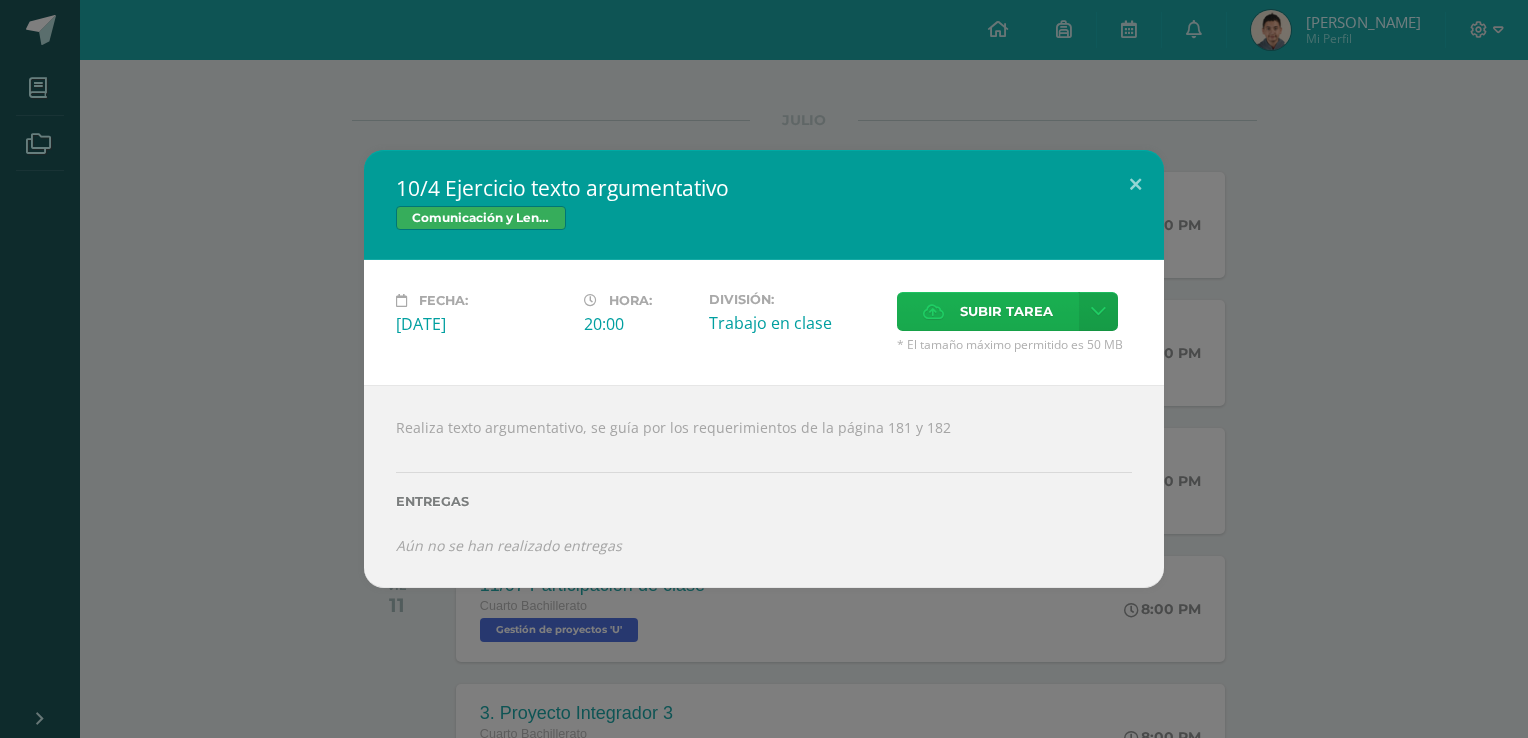 click on "Subir tarea" at bounding box center [1006, 311] 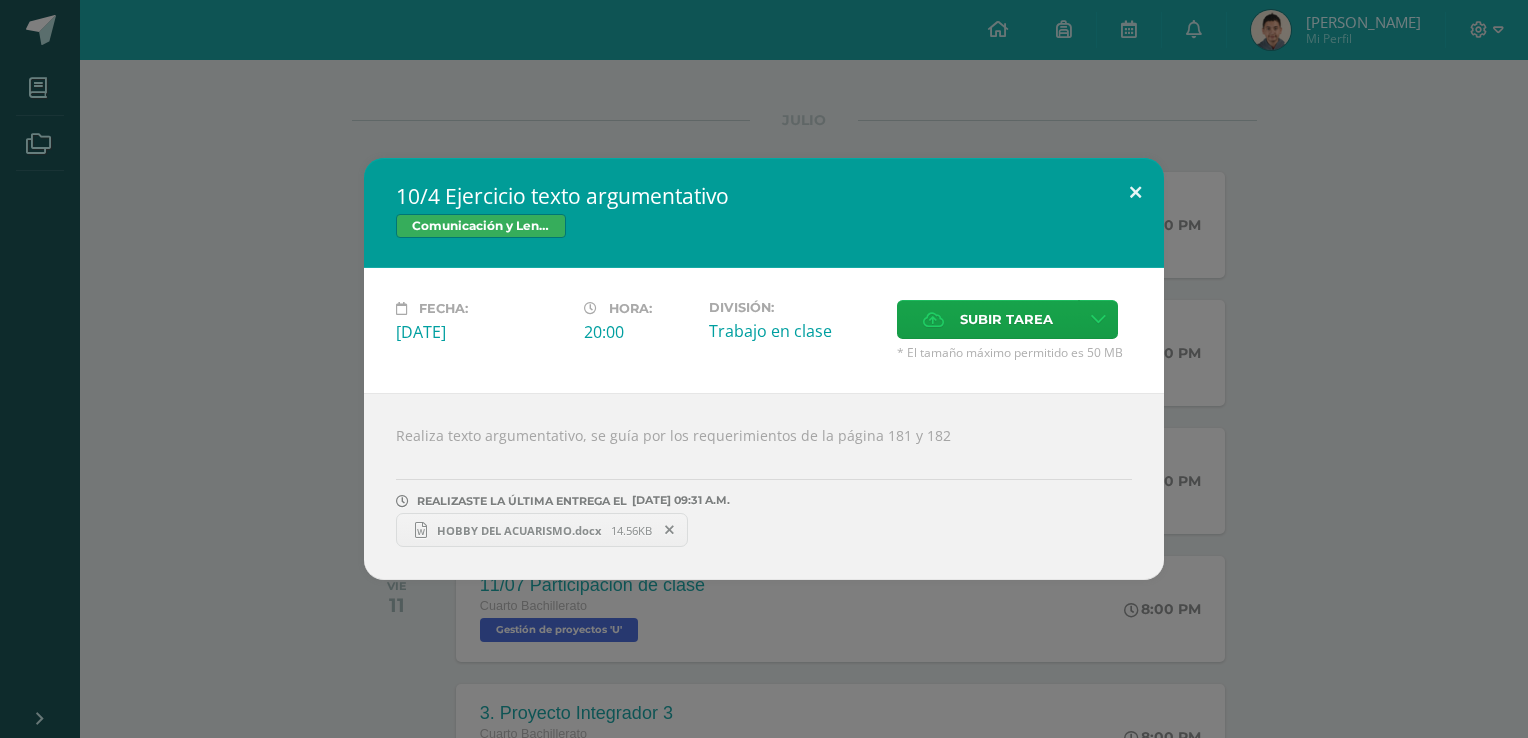 click at bounding box center [1135, 192] 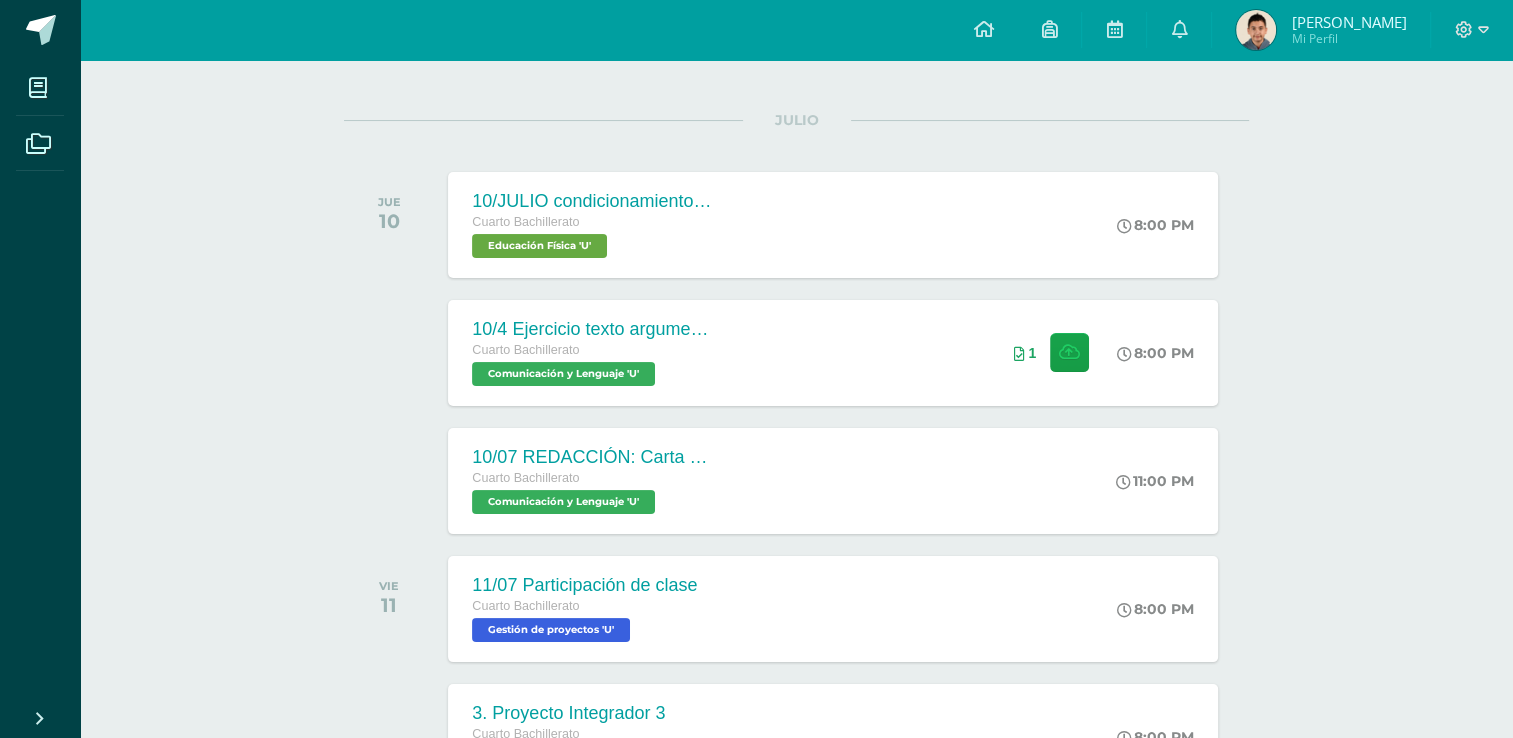 click on "Mi Perfil" at bounding box center [1348, 38] 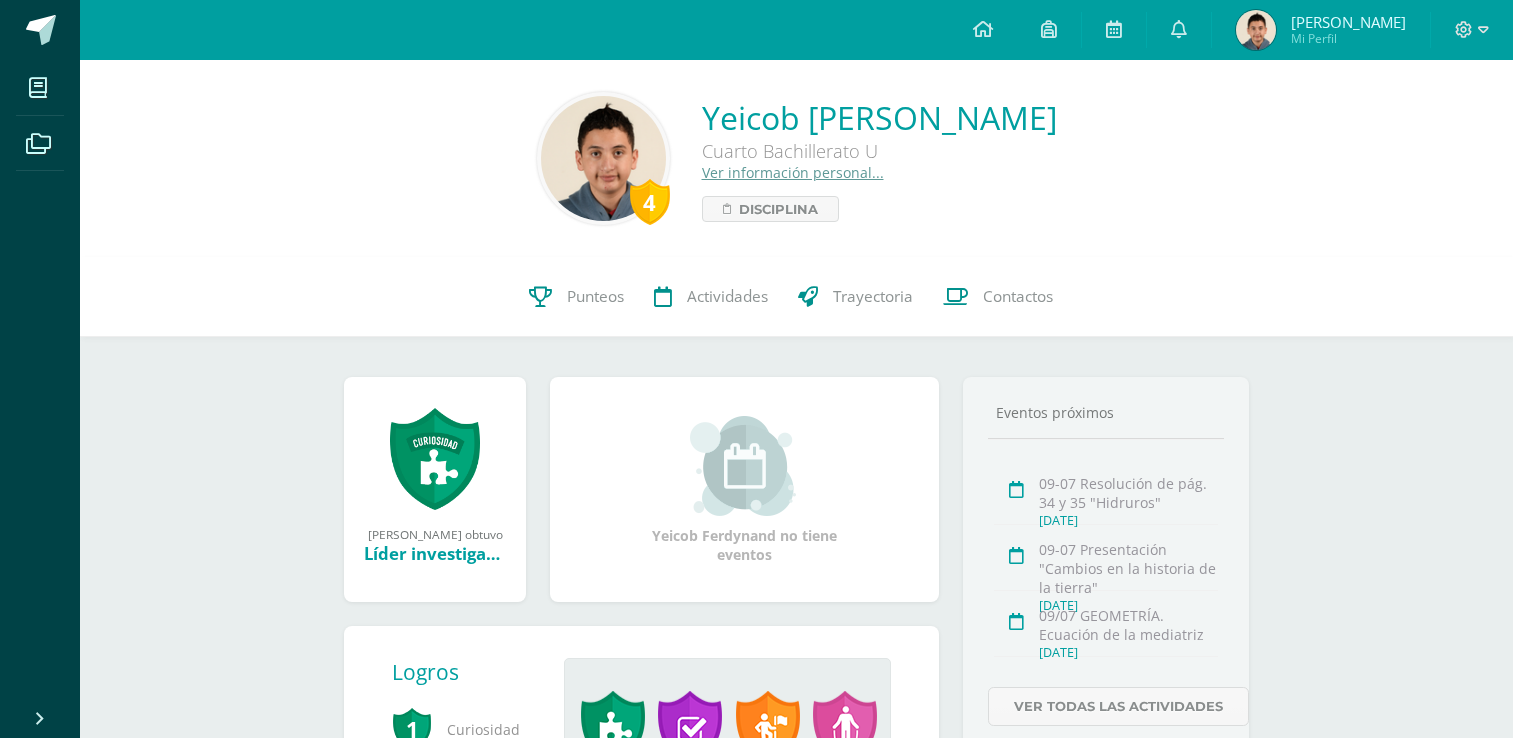 scroll, scrollTop: 0, scrollLeft: 0, axis: both 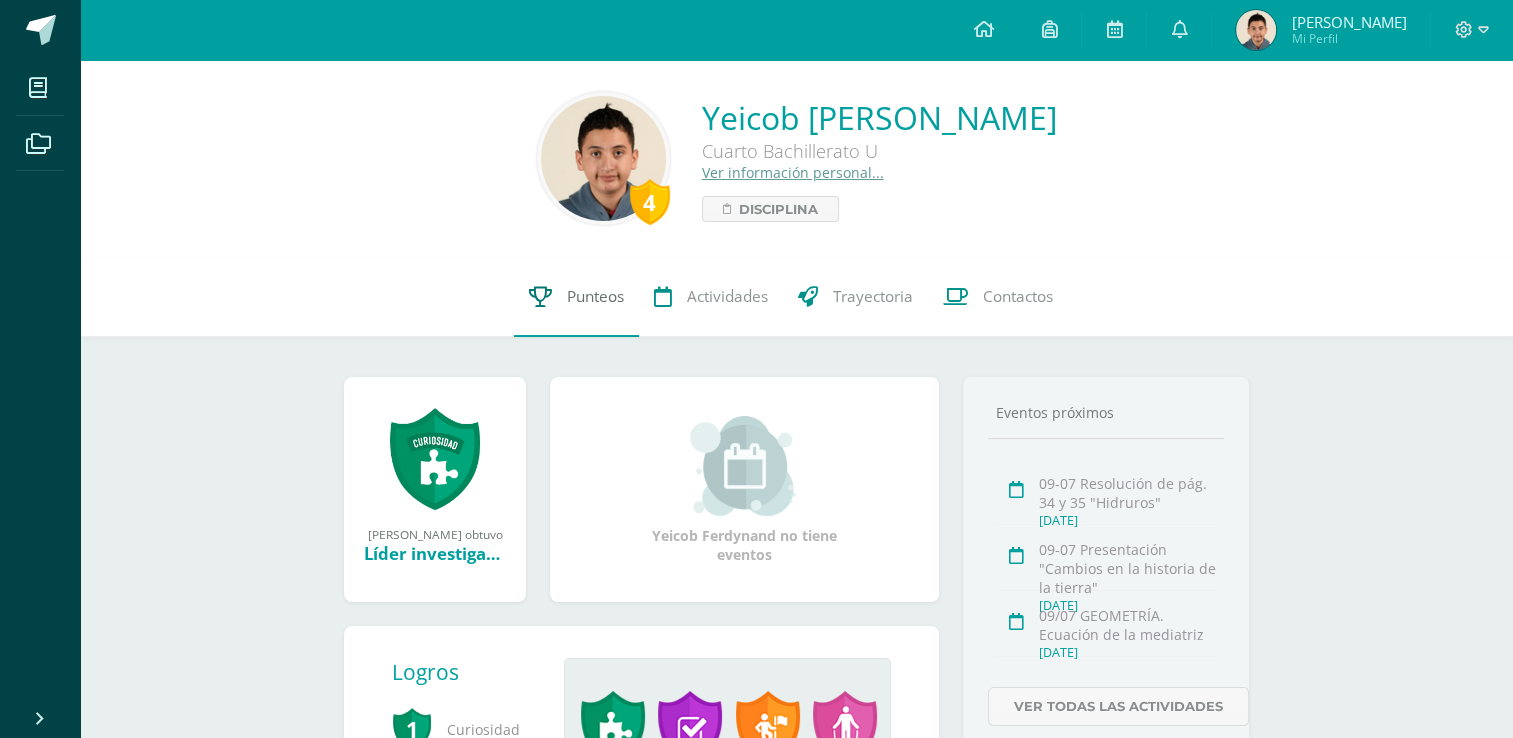 click on "Punteos" at bounding box center [576, 297] 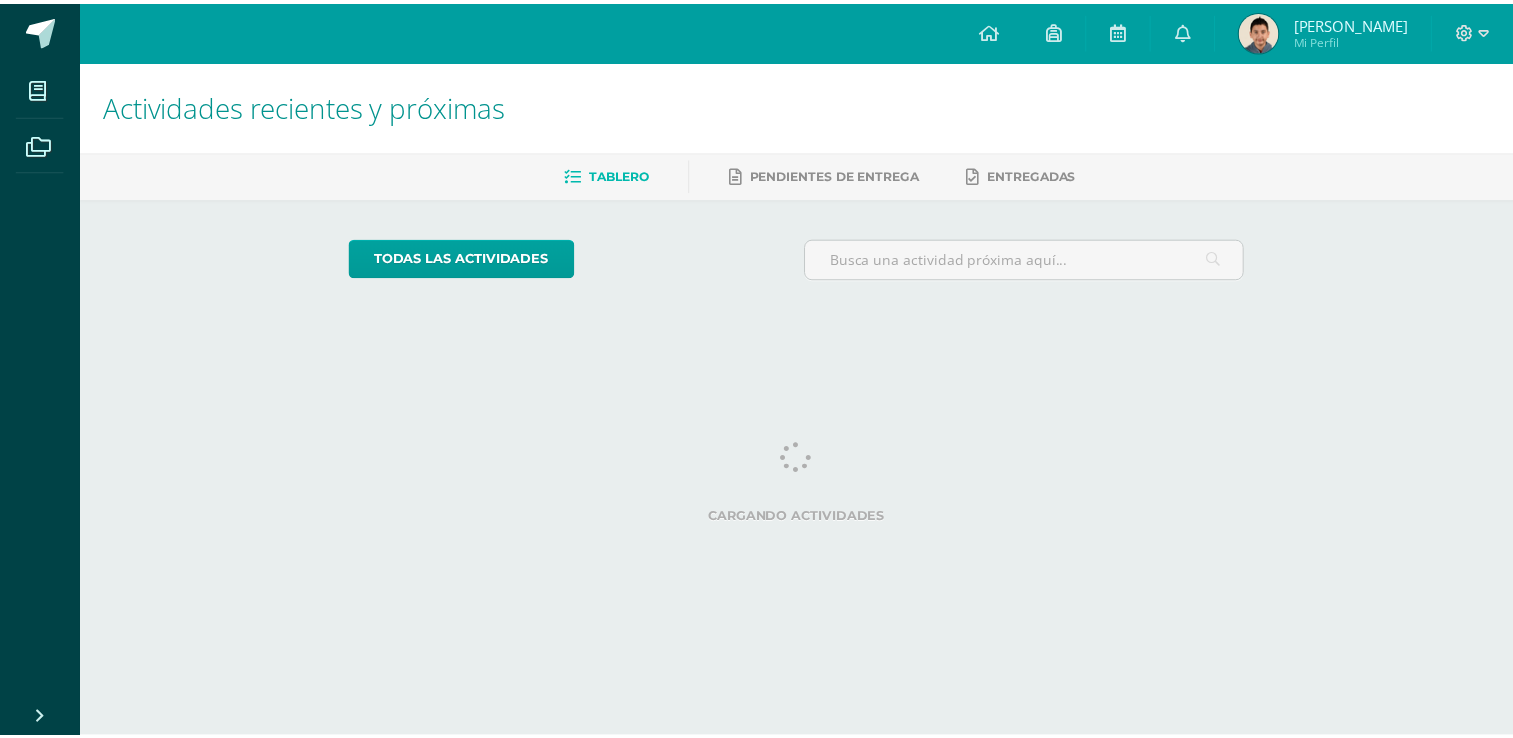 scroll, scrollTop: 0, scrollLeft: 7, axis: horizontal 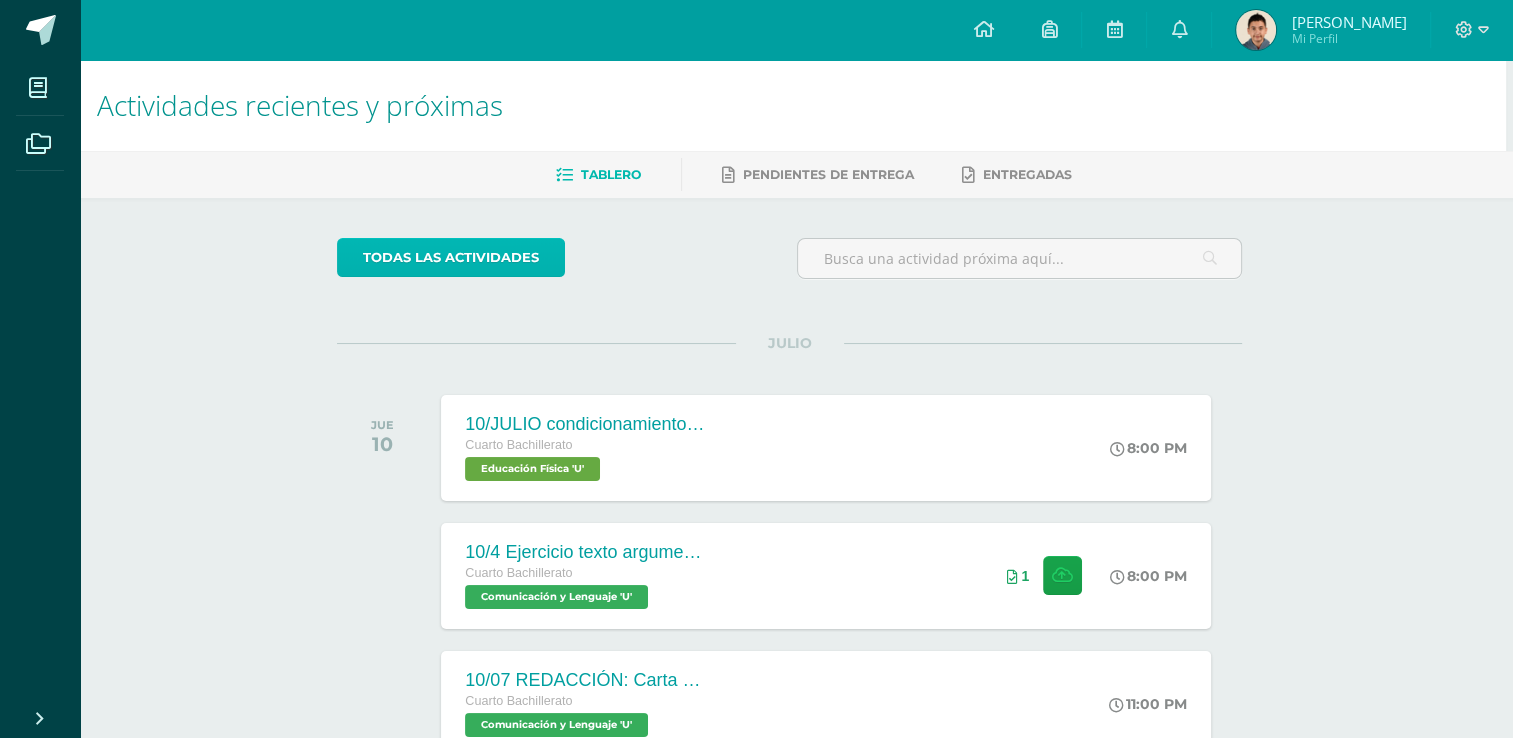 click on "todas las Actividades" at bounding box center [451, 257] 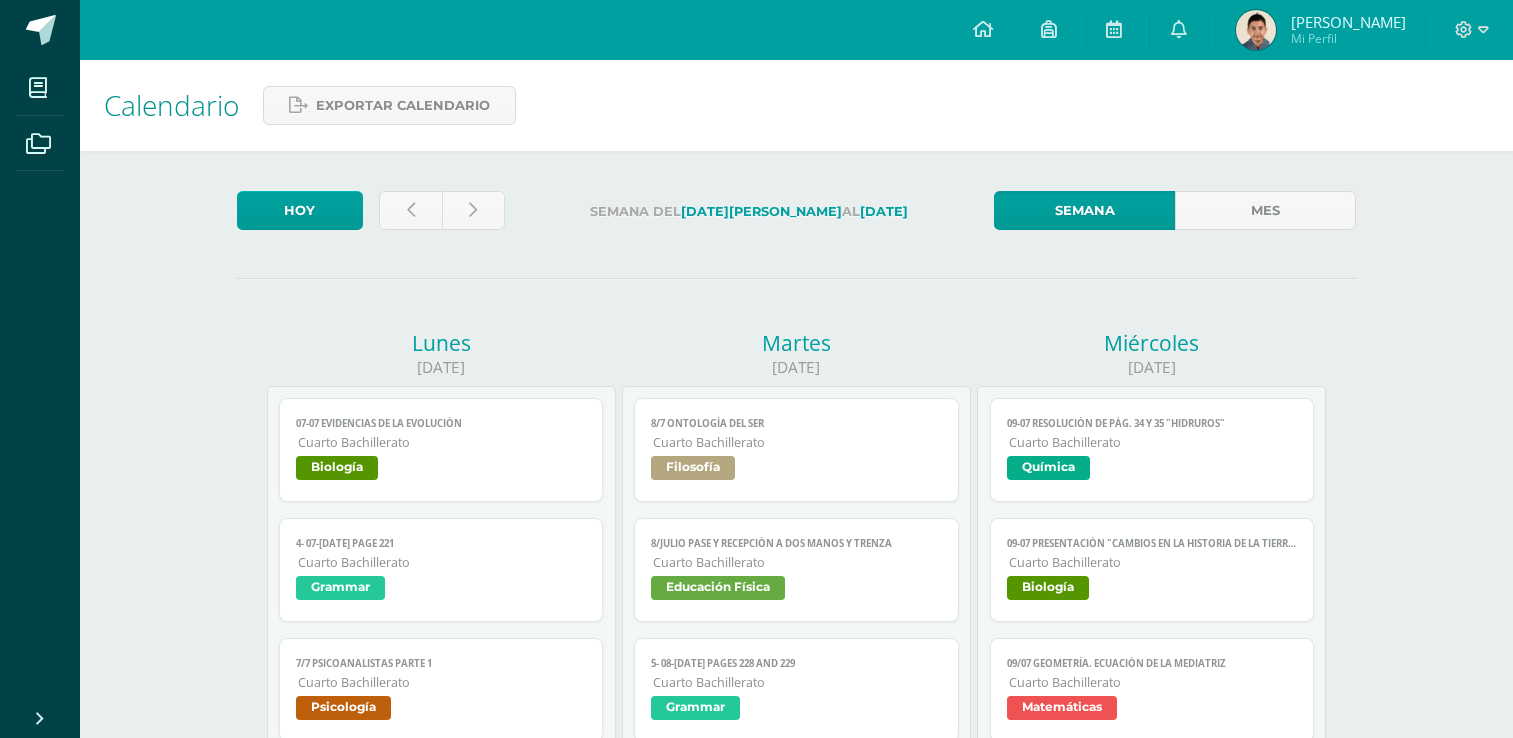 scroll, scrollTop: 0, scrollLeft: 0, axis: both 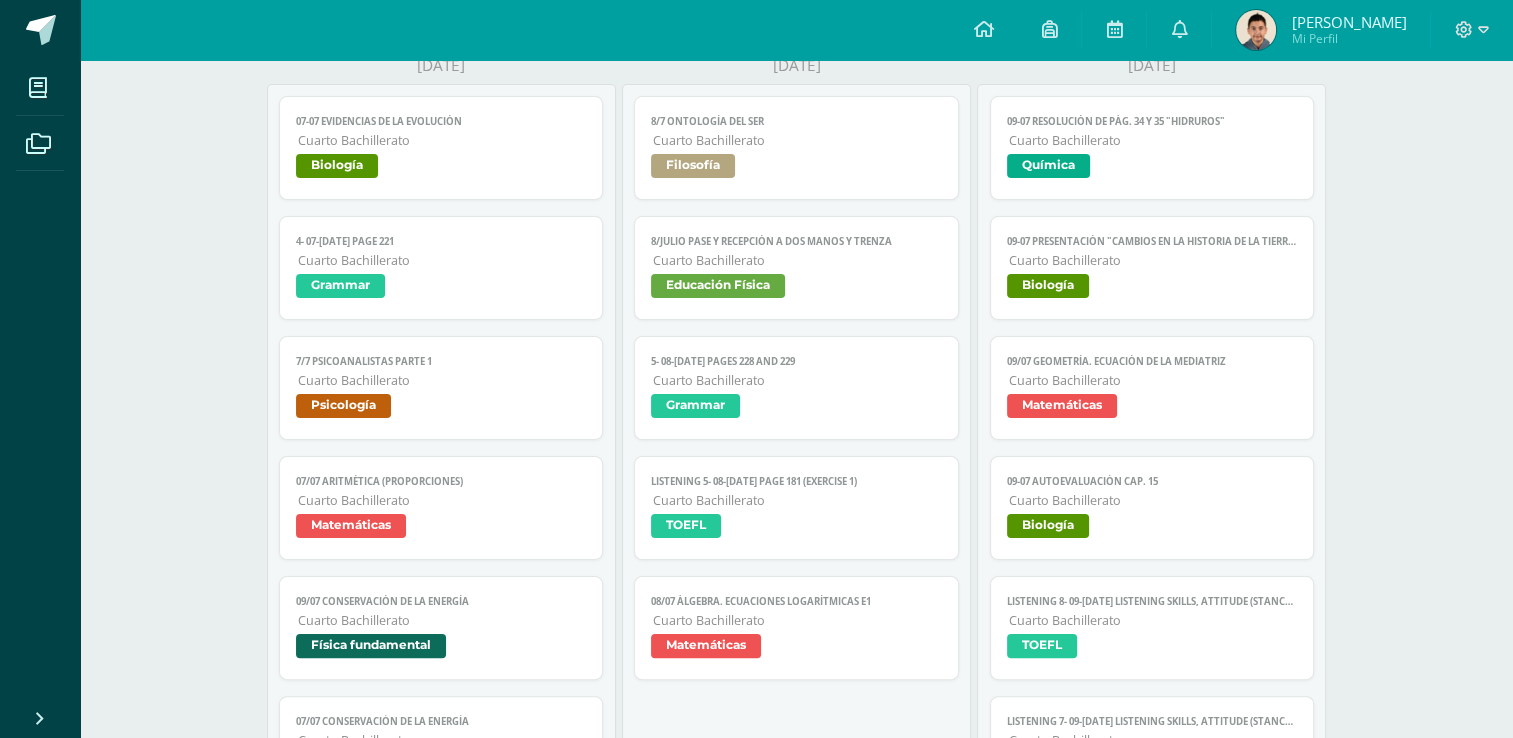 click on "07-07 Evidencias de la evolución Cuarto Bachillerato Biología" at bounding box center [441, 148] 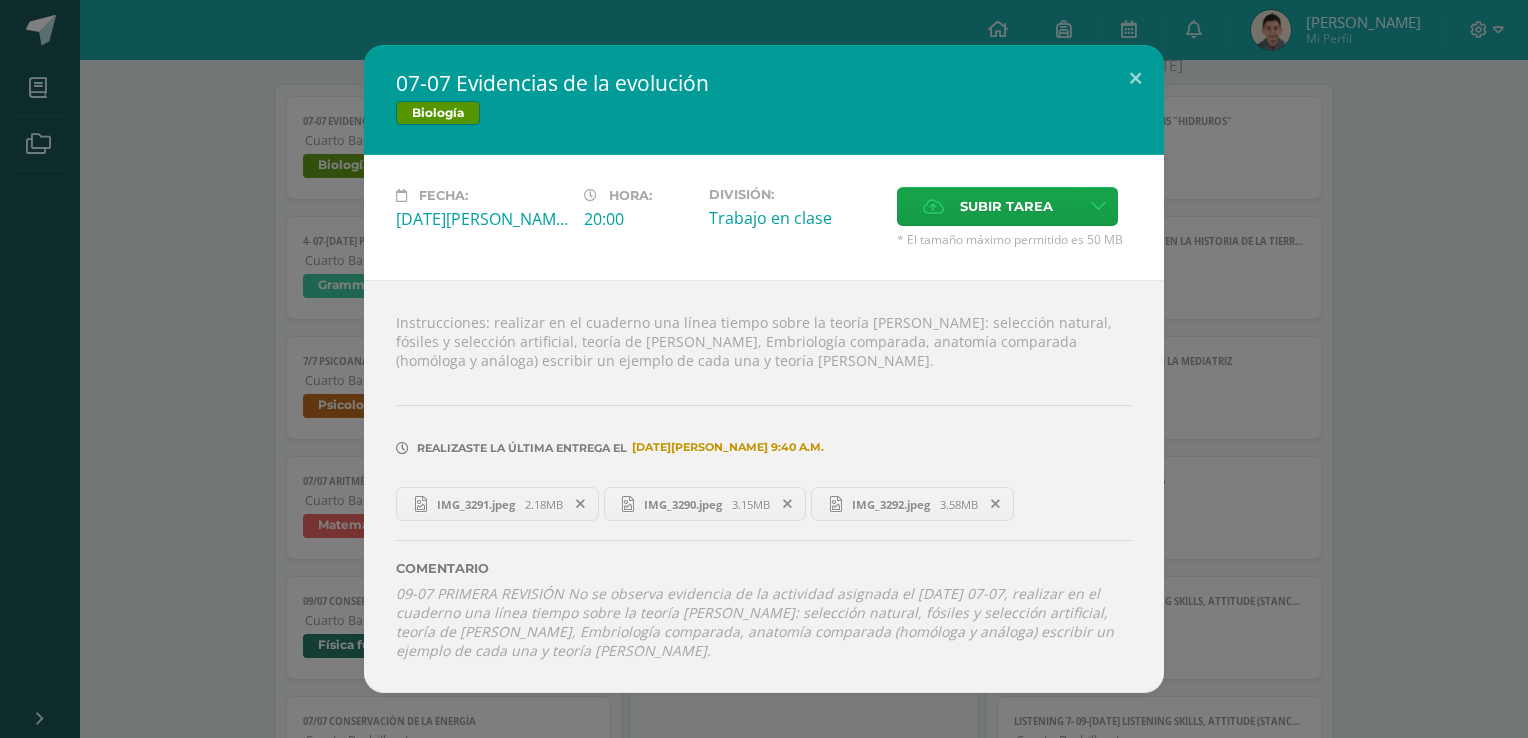 click on "07-07 Evidencias de la evolución
Biología
Fecha:
Lunes 07 de Julio
Hora:
20:00
División:
Trabajo en clase
Subir tarea Cancelar" at bounding box center (764, 369) 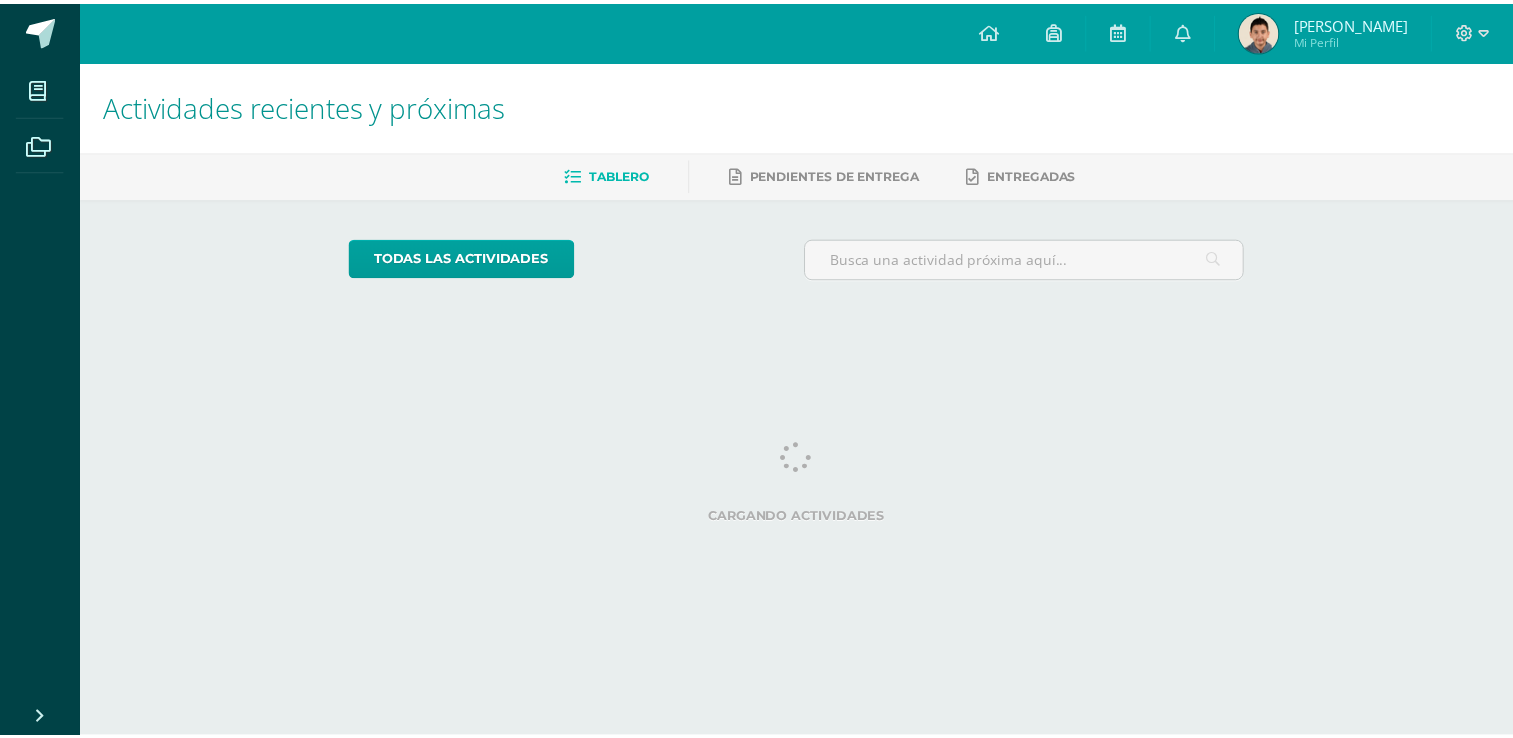 scroll, scrollTop: 0, scrollLeft: 0, axis: both 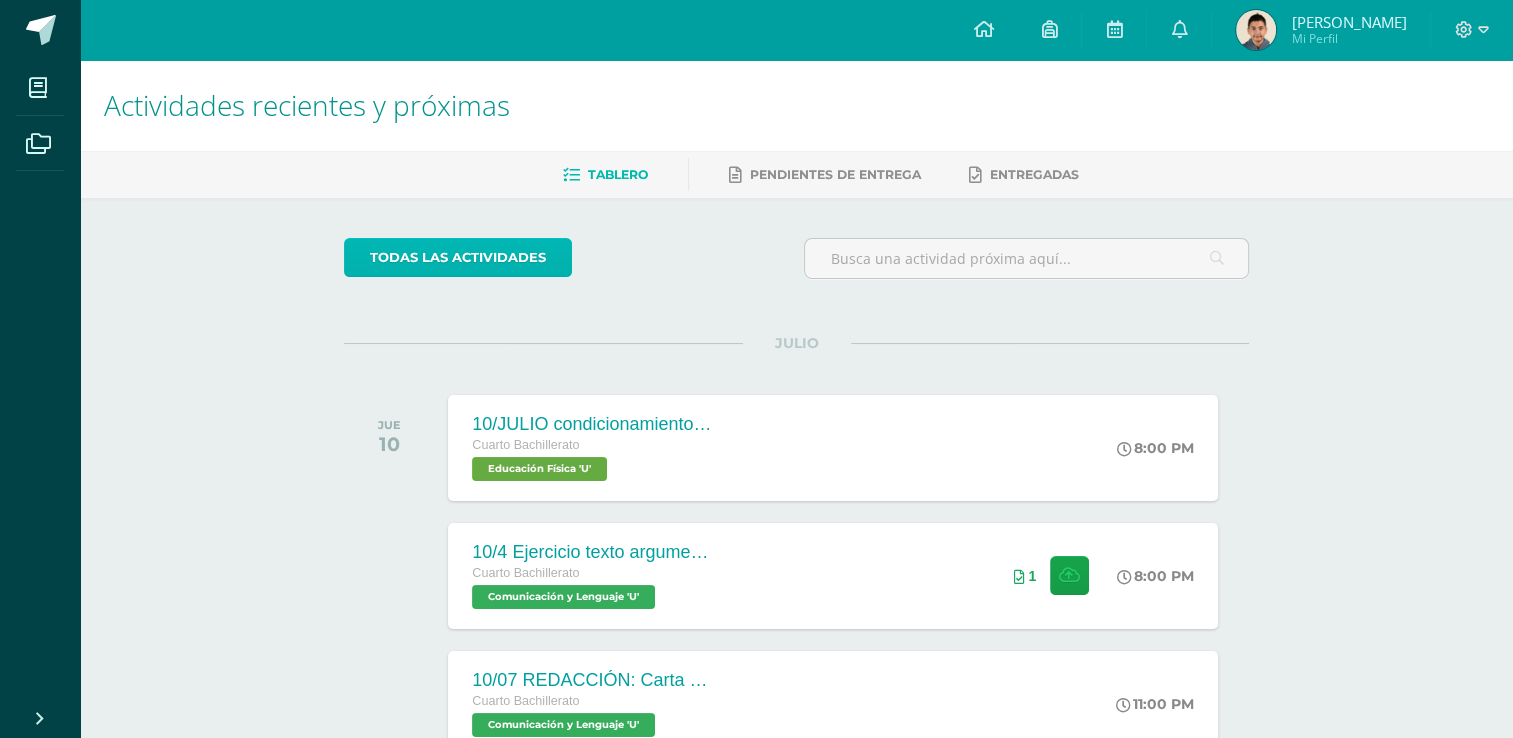 click on "todas las Actividades" at bounding box center [458, 257] 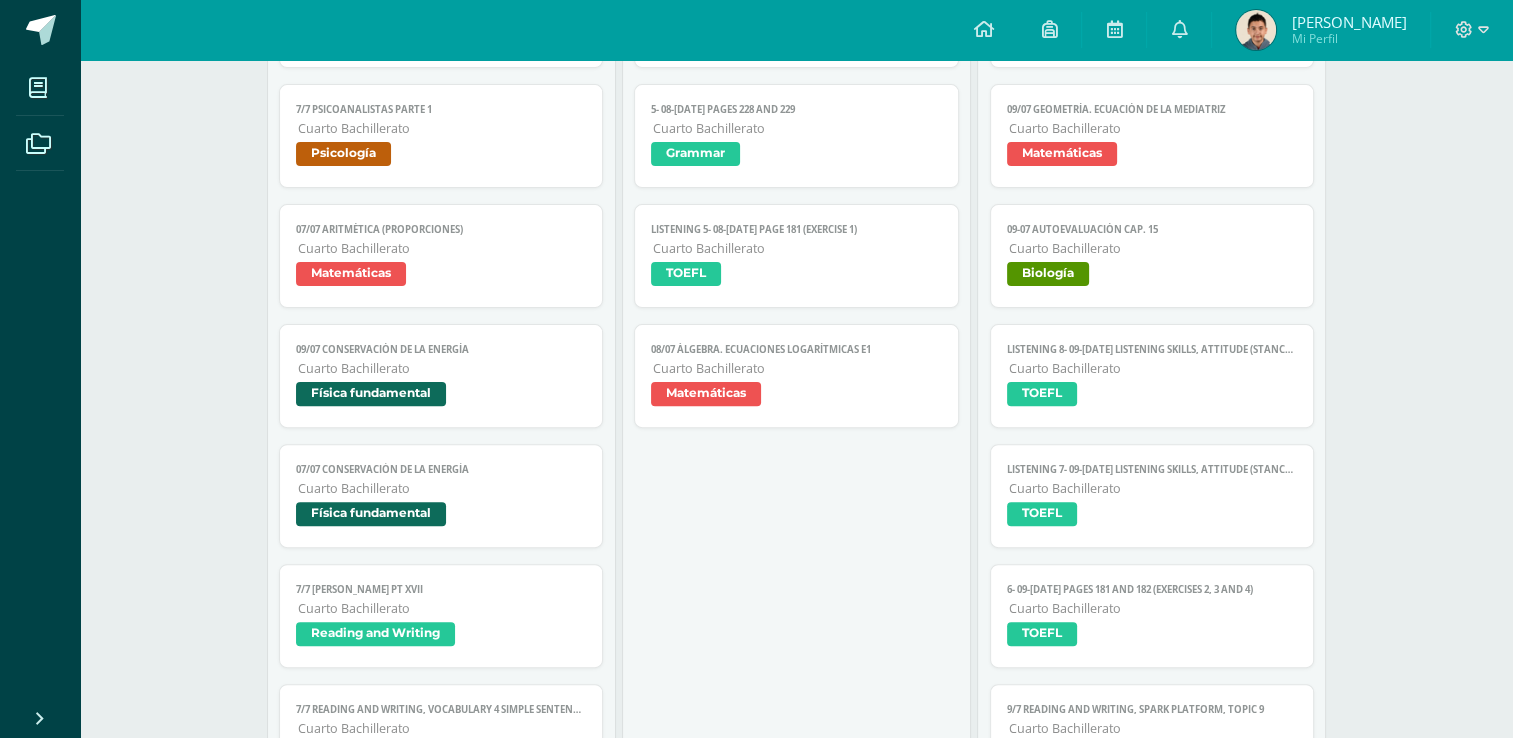scroll, scrollTop: 680, scrollLeft: 0, axis: vertical 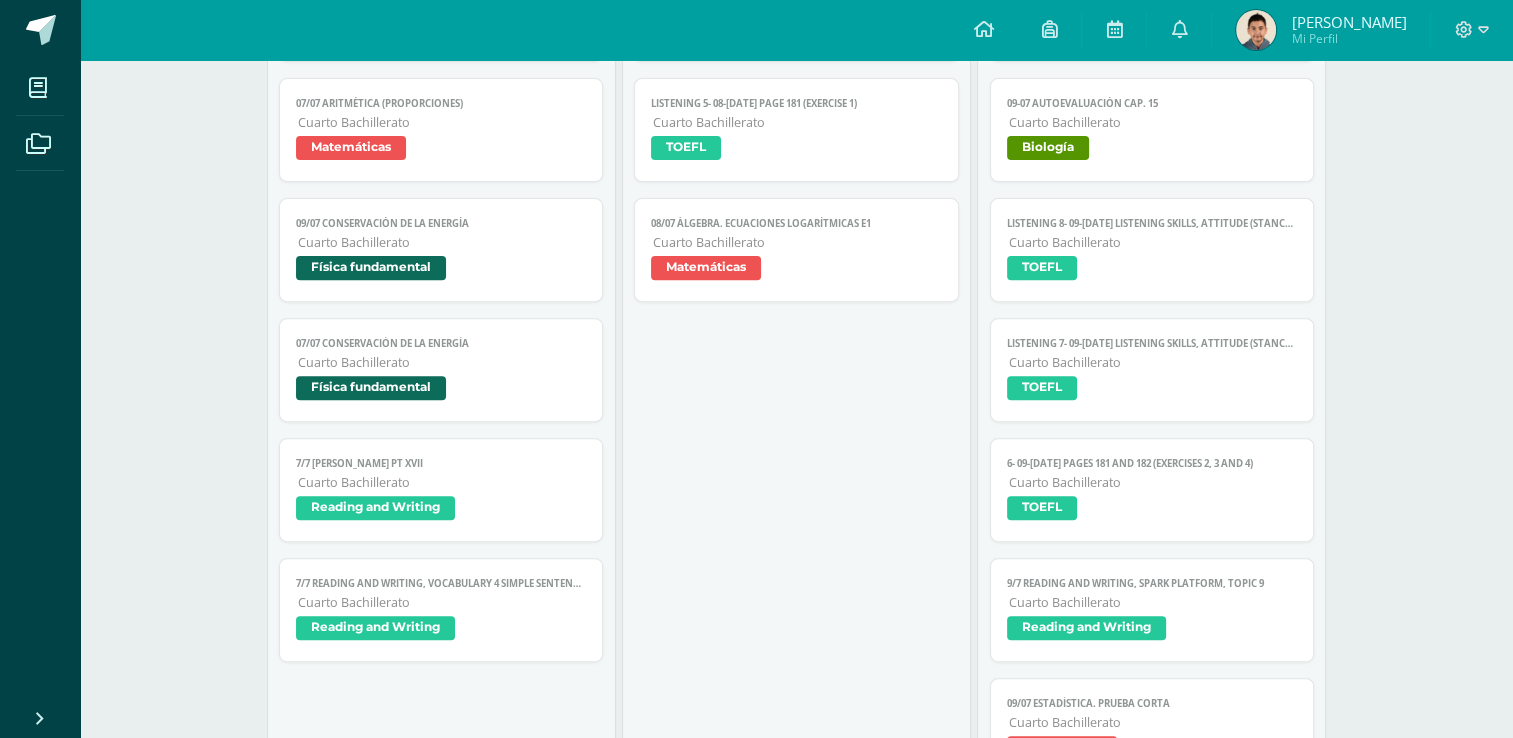 click on "Matemáticas" at bounding box center [706, 268] 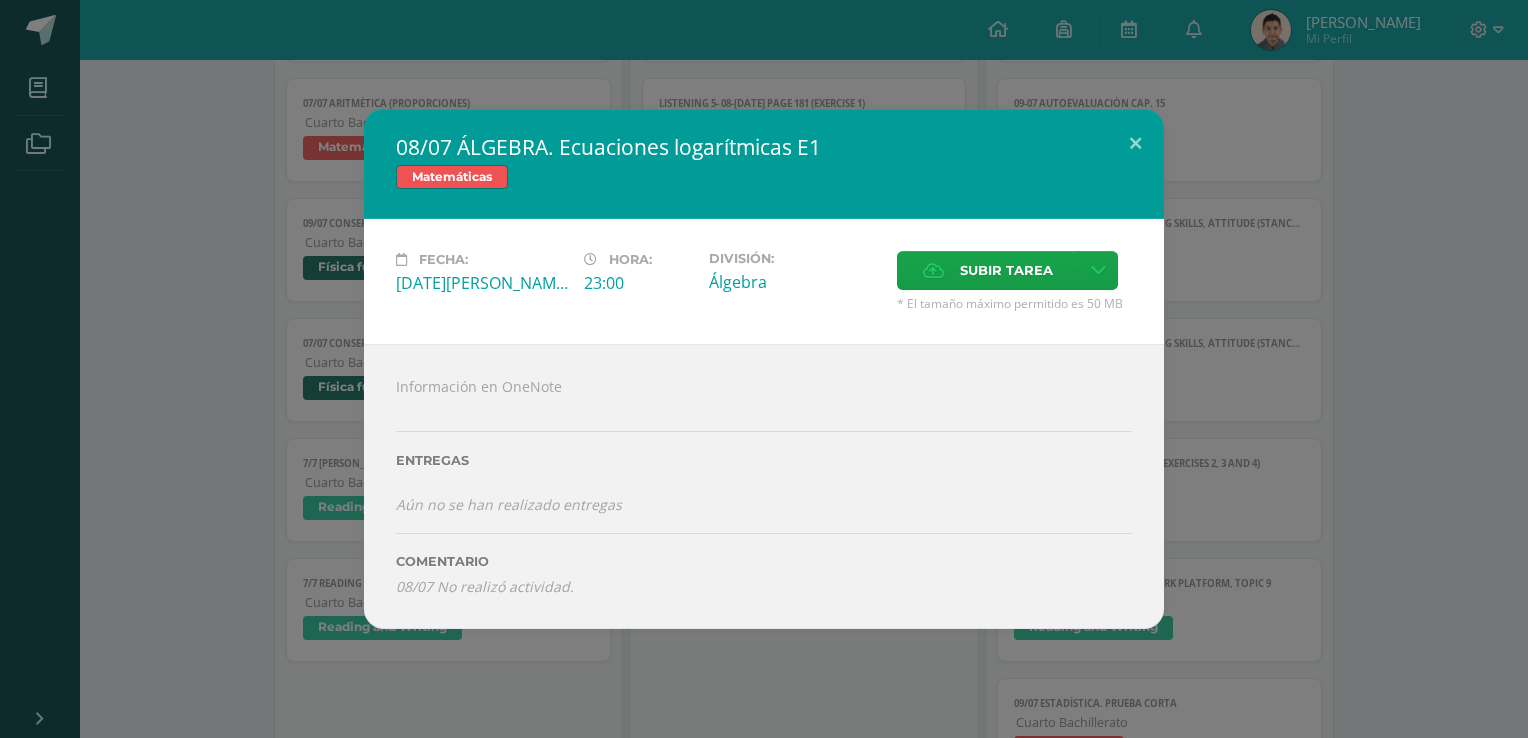 click on "08/07 ÁLGEBRA. Ecuaciones logarítmicas E1
Matemáticas
Fecha:
[DATE][PERSON_NAME]:
23:00
División:
Álgebra
Subir tarea
?" at bounding box center [764, 368] 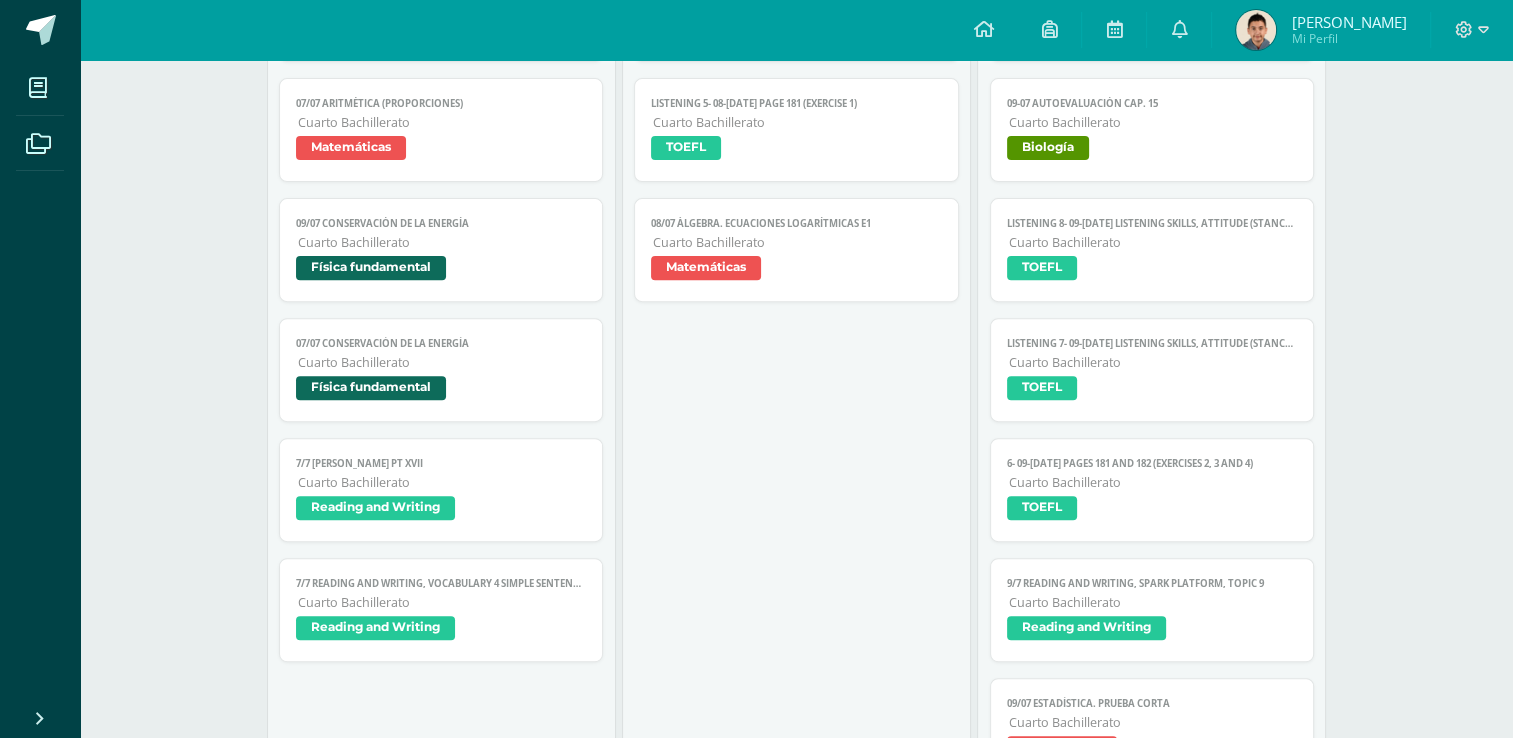 click on "Matemáticas" at bounding box center (441, 150) 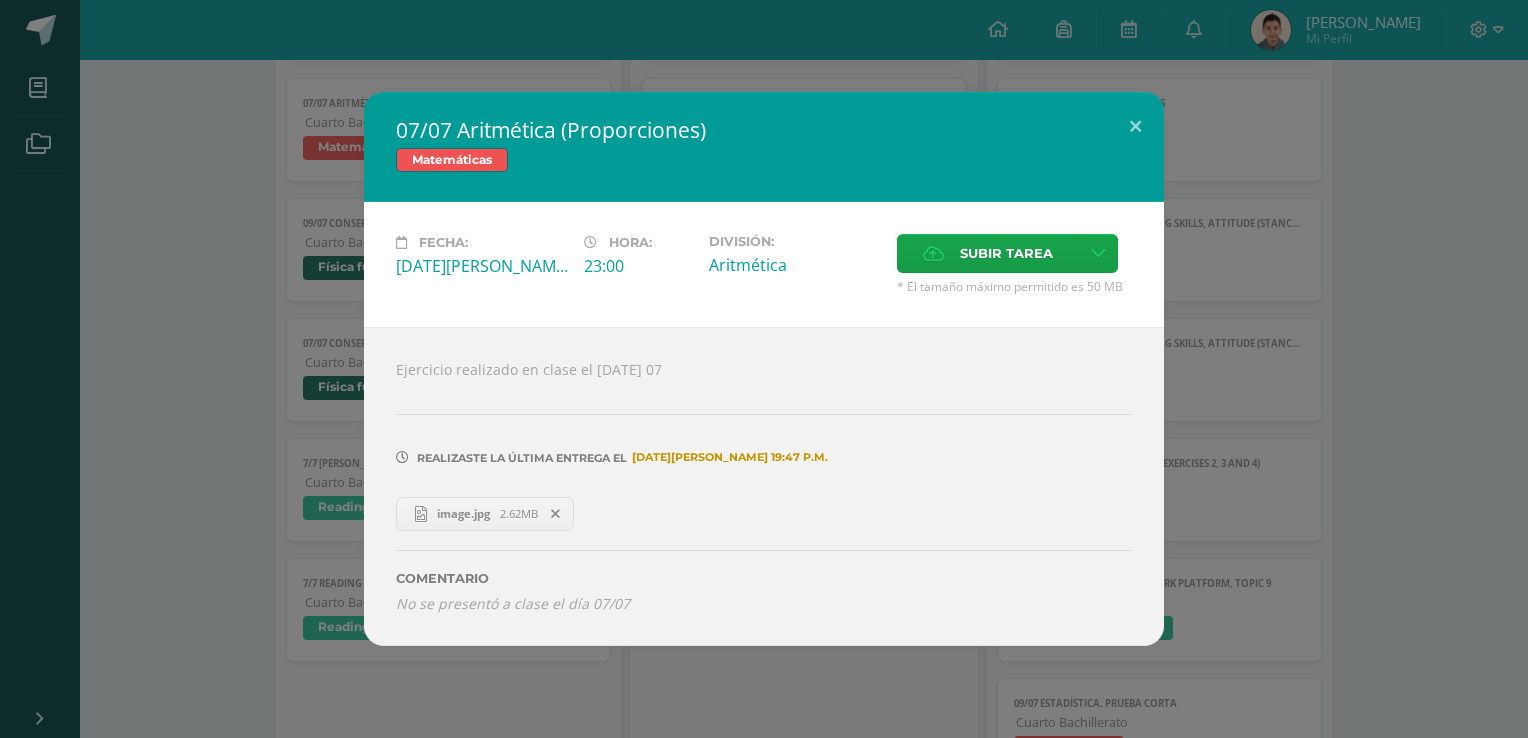 click on "07/07 Aritmética (Proporciones)
Matemáticas
Fecha:
[DATE][PERSON_NAME]:
23:00
División:
Aritmética
Subir tarea Subir enlace" at bounding box center (764, 1267) 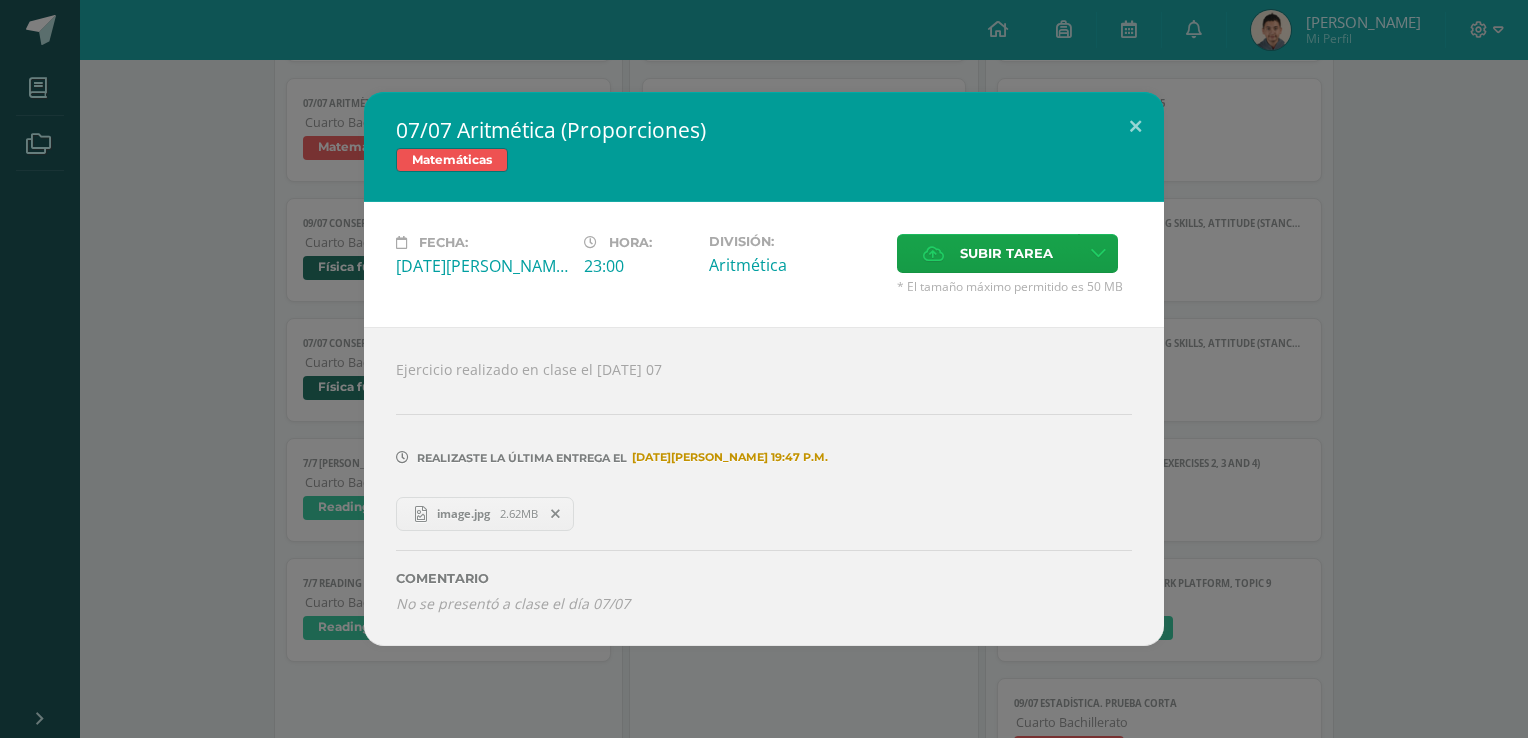 click on "07/07 Aritmética (Proporciones)
Matemáticas
Fecha:
[DATE][PERSON_NAME]:
23:00
División:
Aritmética
Subir tarea Subir enlace" at bounding box center (764, 1267) 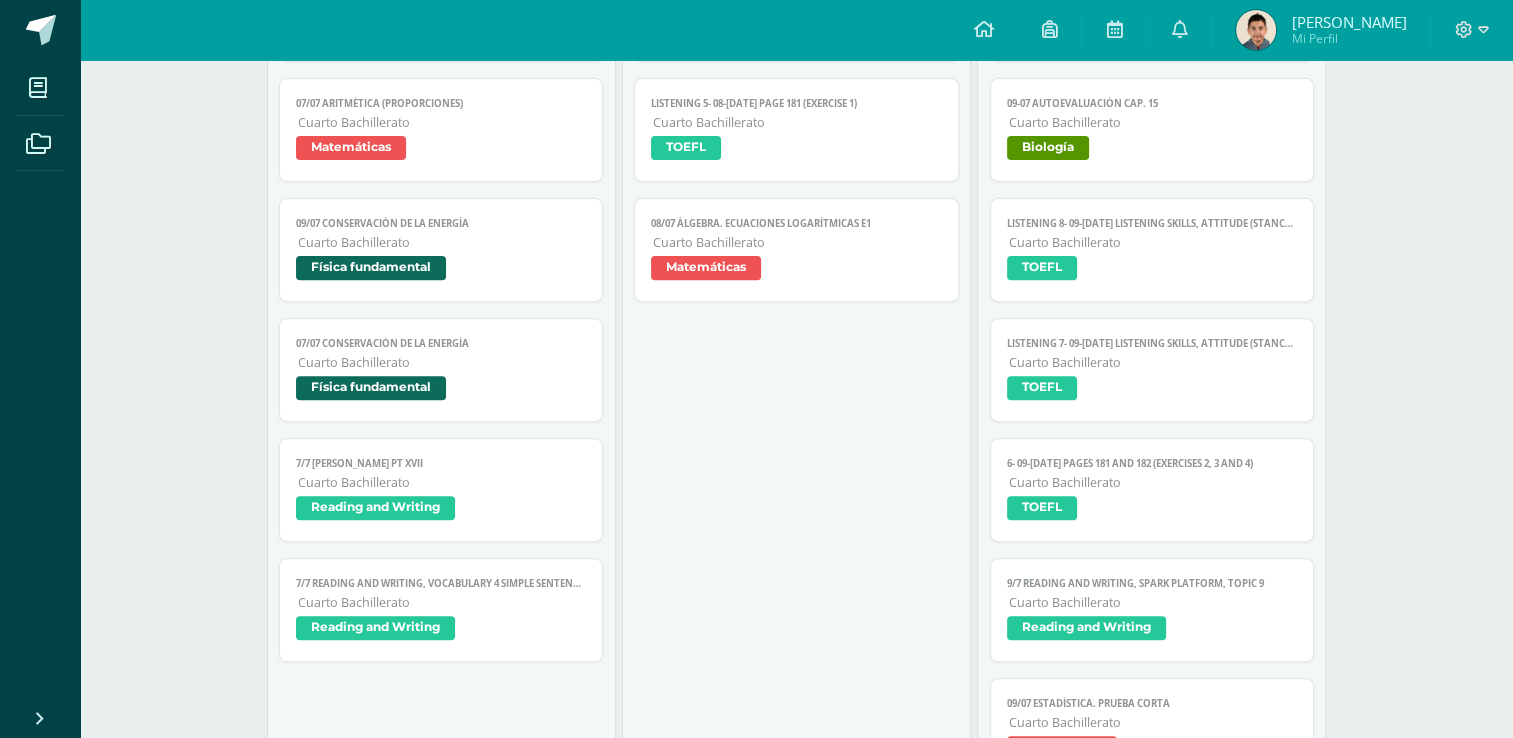 click on "07/07 Conservación de la energía Cuarto Bachillerato Física fundamental" at bounding box center [441, 370] 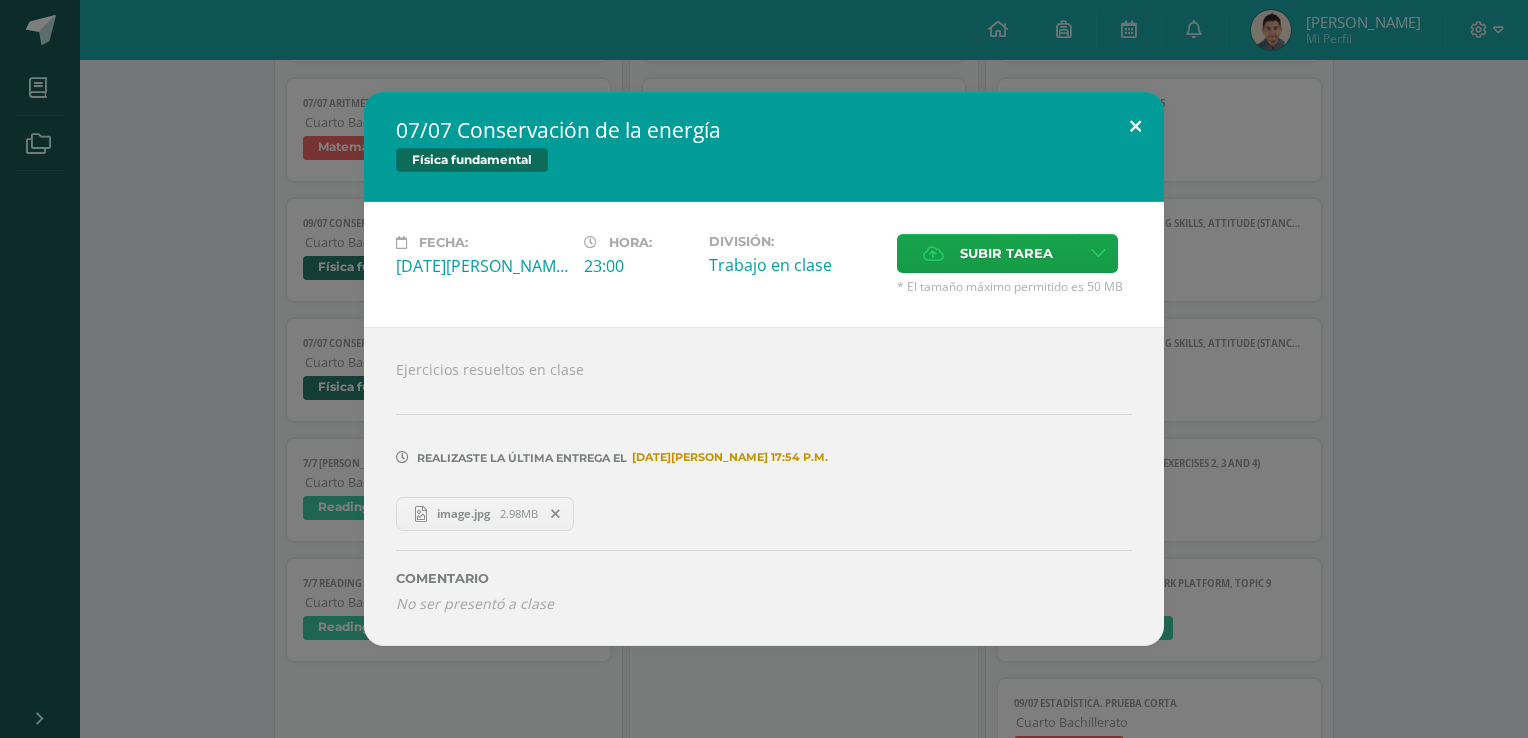 click at bounding box center [1135, 126] 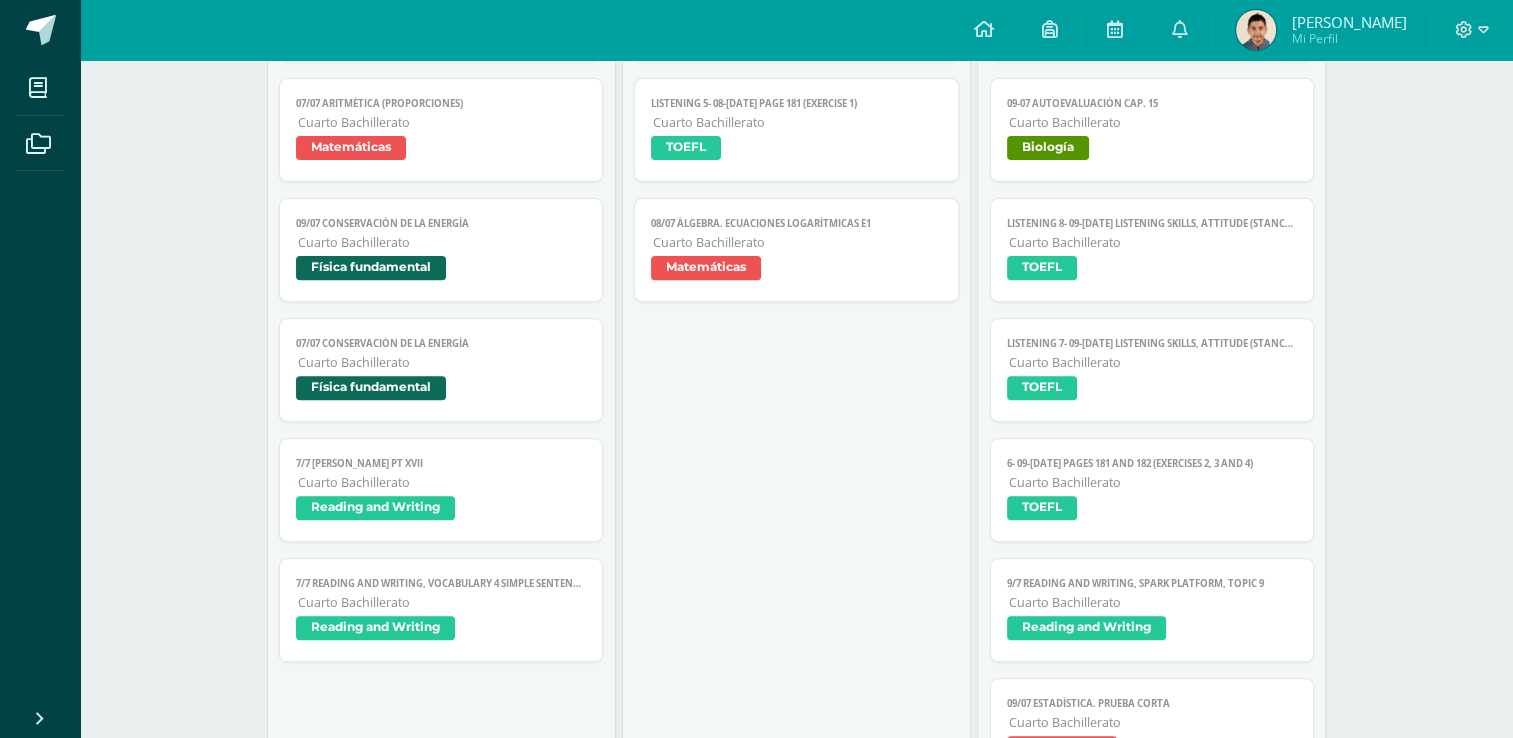 click on "8/7 ontología del ser
Filosofía
Cargando contenido 8/7 ontología del ser Cuarto Bachillerato Filosofía 8/JULIO pase y recepción a dos manos y trenza
Educación Física
Cargando contenido 8/JULIO pase y recepción a dos manos y trenza Cuarto Bachillerato Educación Física 5- 08-[DATE] Pages 228 and 229
Grammar
Cargando contenido 5- 08-[DATE] Pages 228 and 229 Cuarto Bachillerato Grammar Listening 5- 08-[DATE] Page 181 (exercise 1)
TOEFL
Cargando contenido Listening 5- 08-[DATE] Page 181 (exercise 1) Cuarto Bachillerato TOEFL 08/07 ÁLGEBRA. Ecuaciones logarítmicas E1
Matemáticas
Fecha:
?" at bounding box center (796, 252) 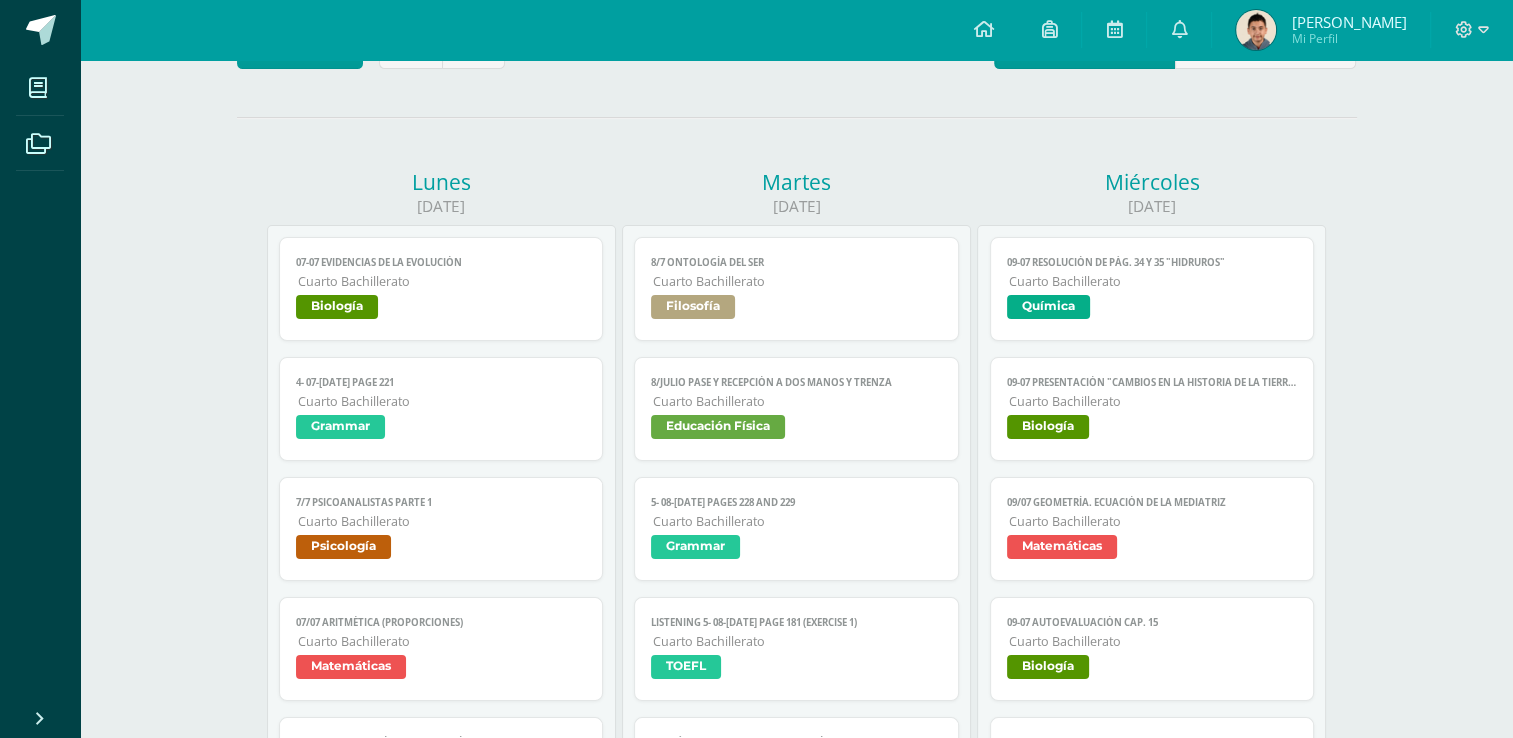 scroll, scrollTop: 160, scrollLeft: 0, axis: vertical 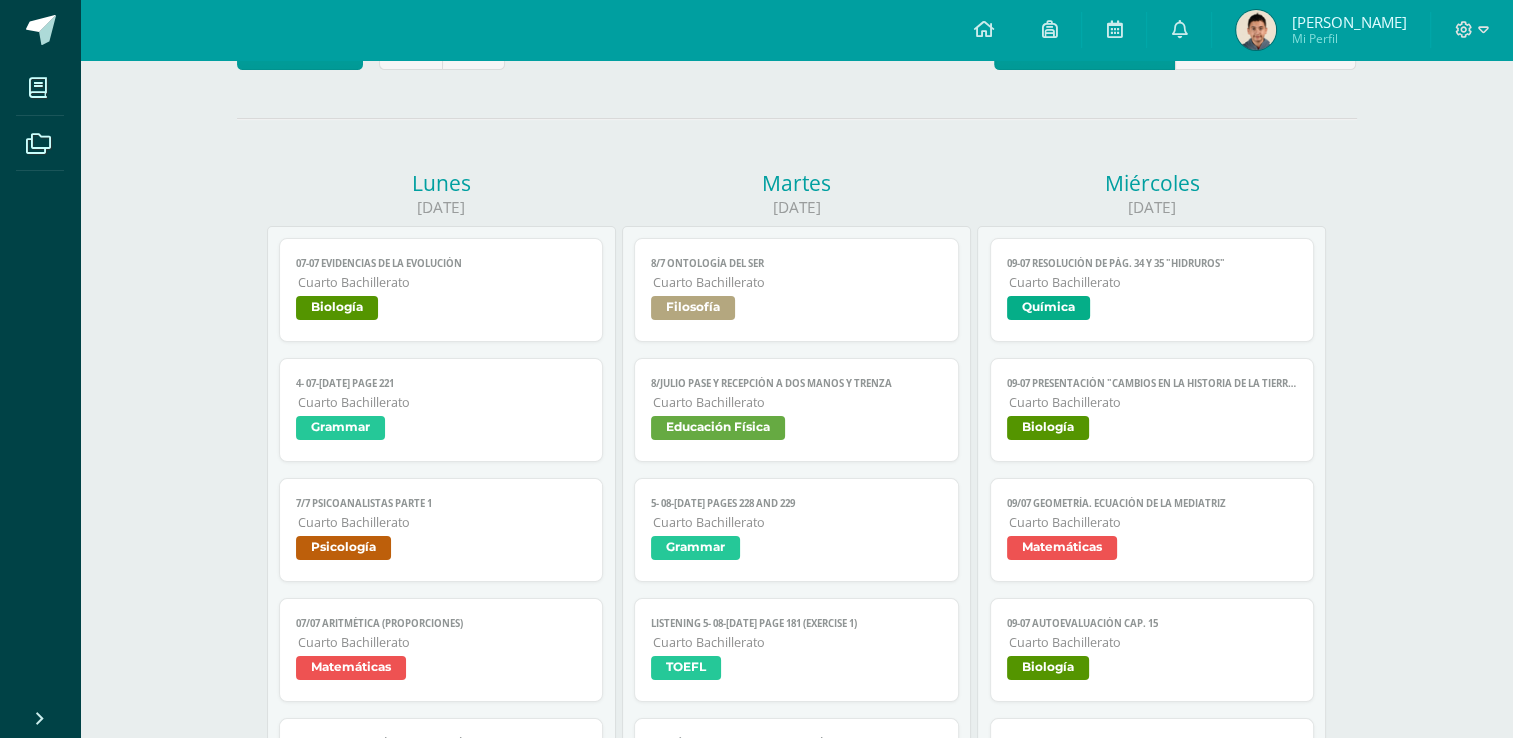 click on "07-07 Evidencias de la evolución Cuarto Bachillerato Biología" at bounding box center [441, 290] 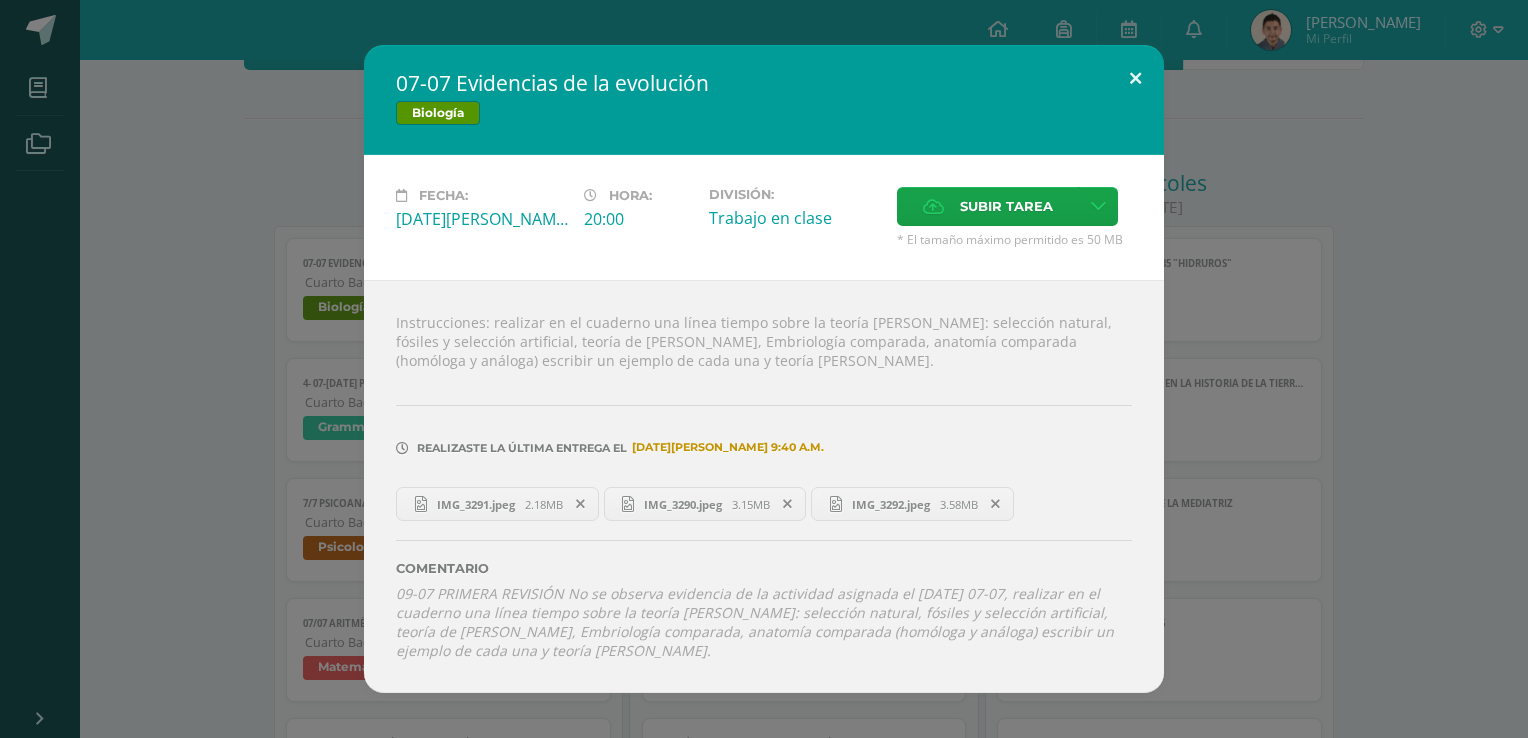 click at bounding box center [1135, 79] 